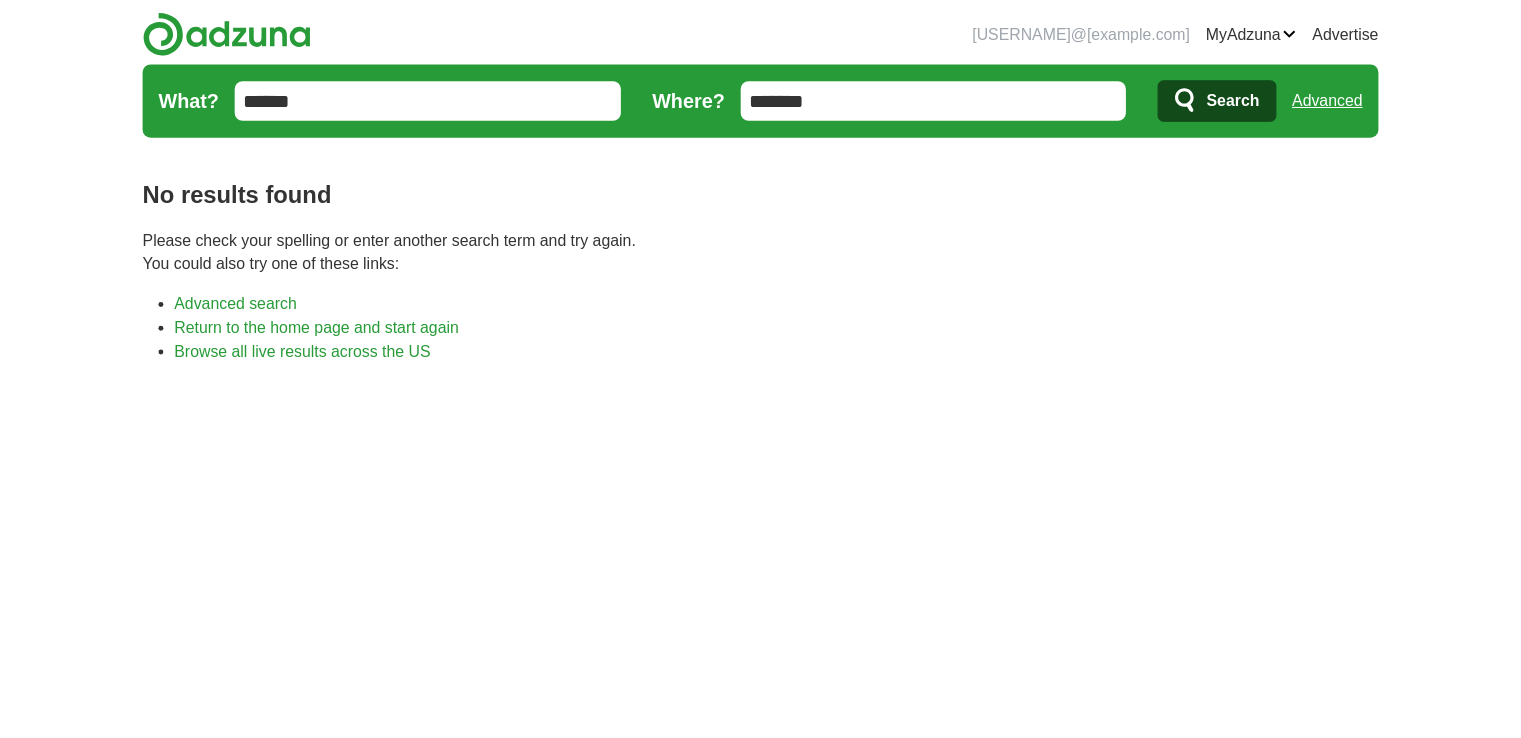 scroll, scrollTop: 0, scrollLeft: 0, axis: both 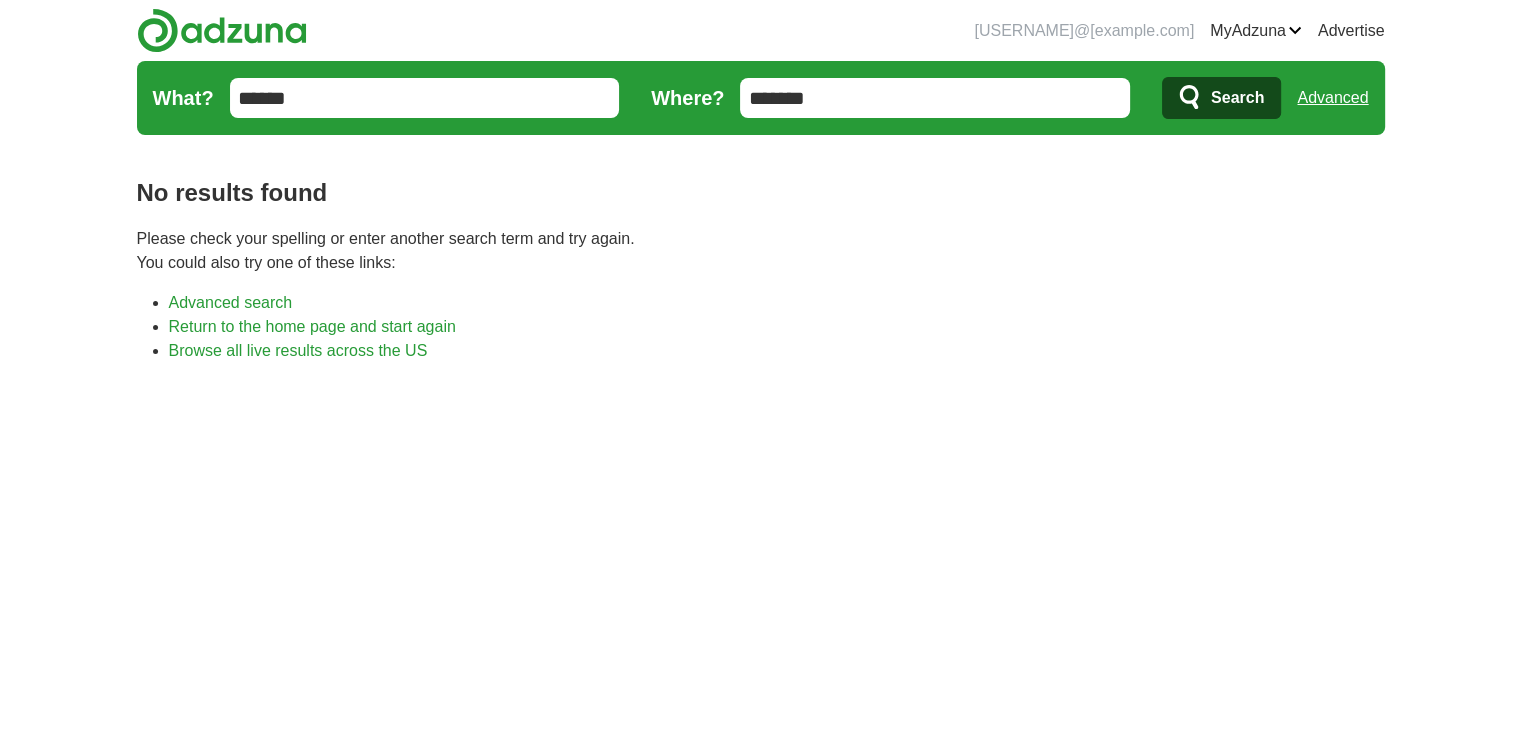 click on "*******" at bounding box center (935, 98) 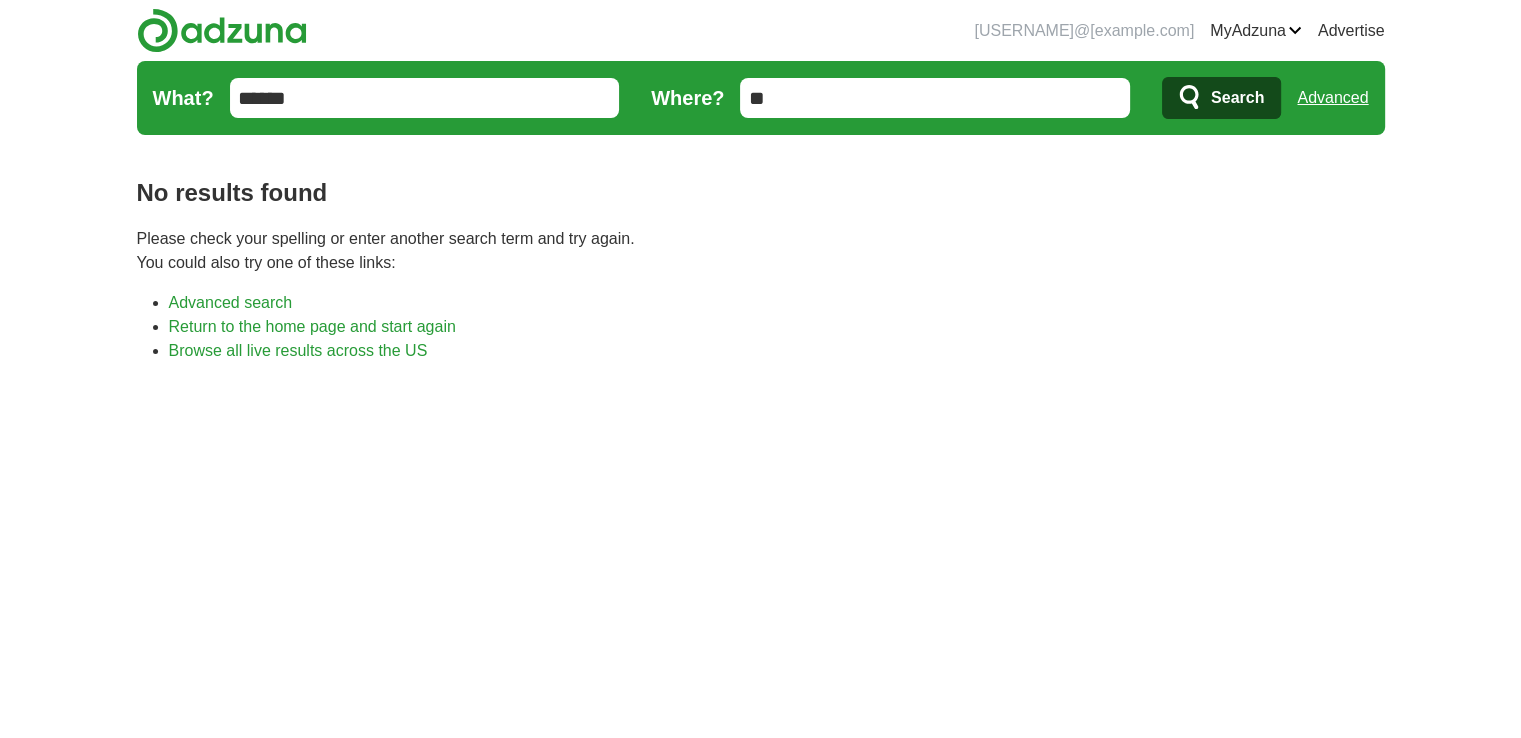 type on "*" 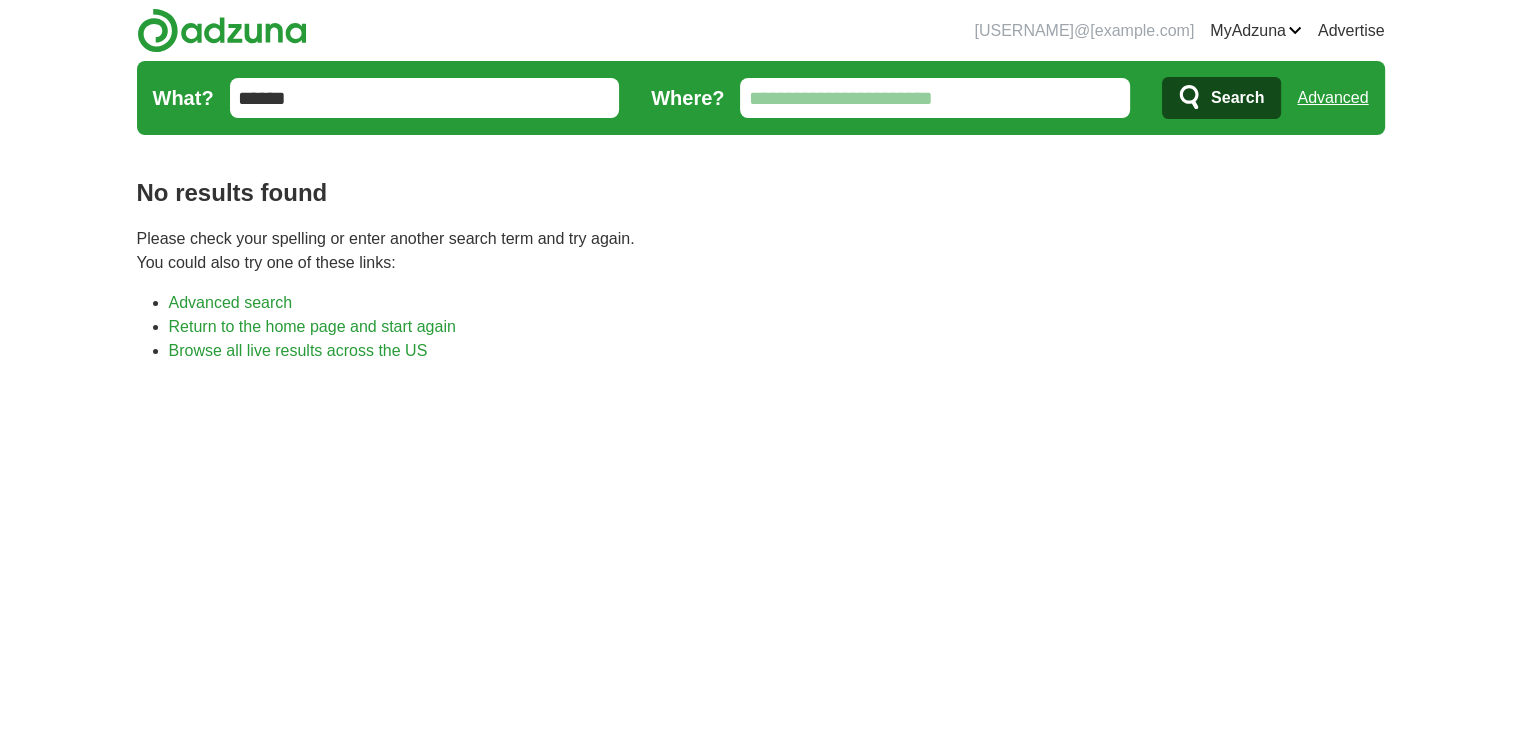 type 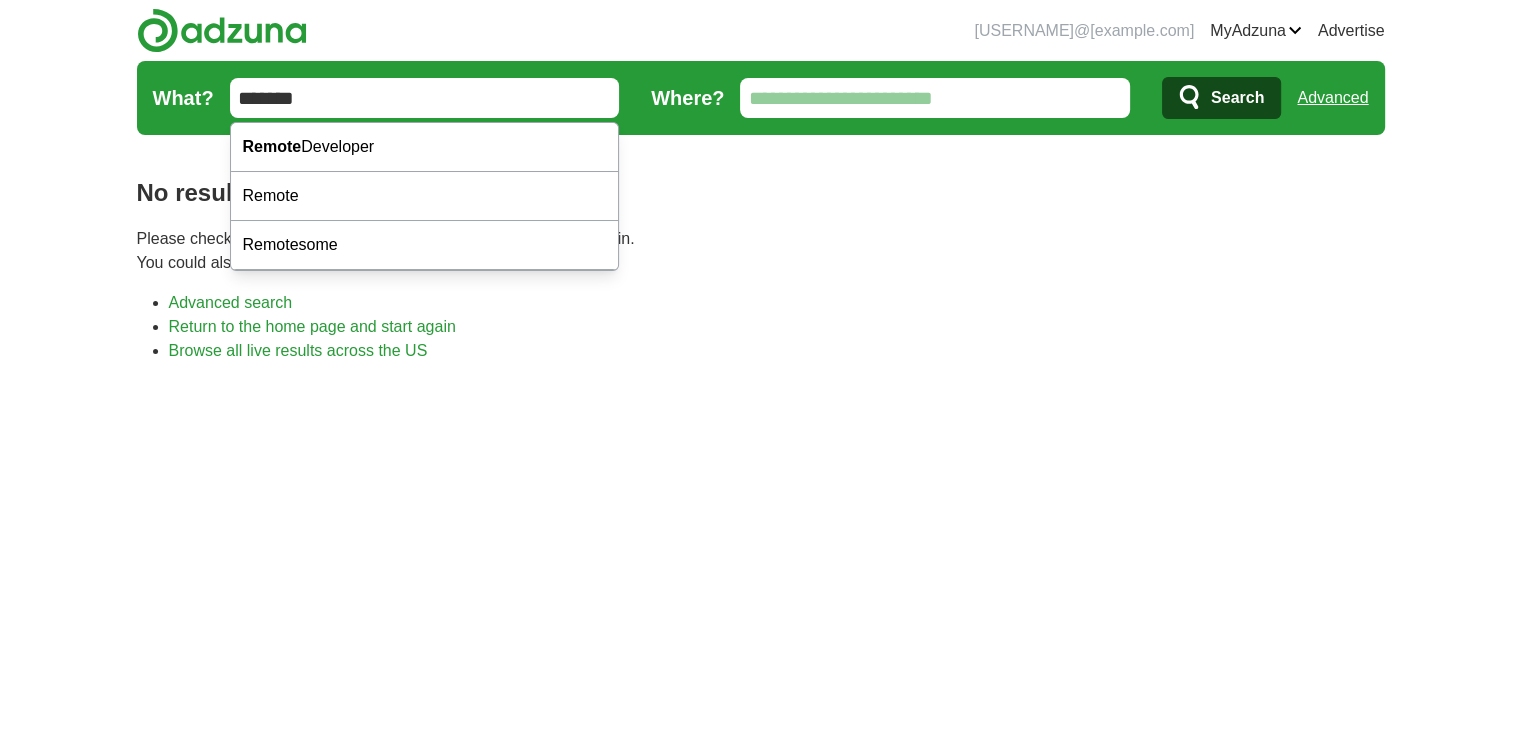 type on "******" 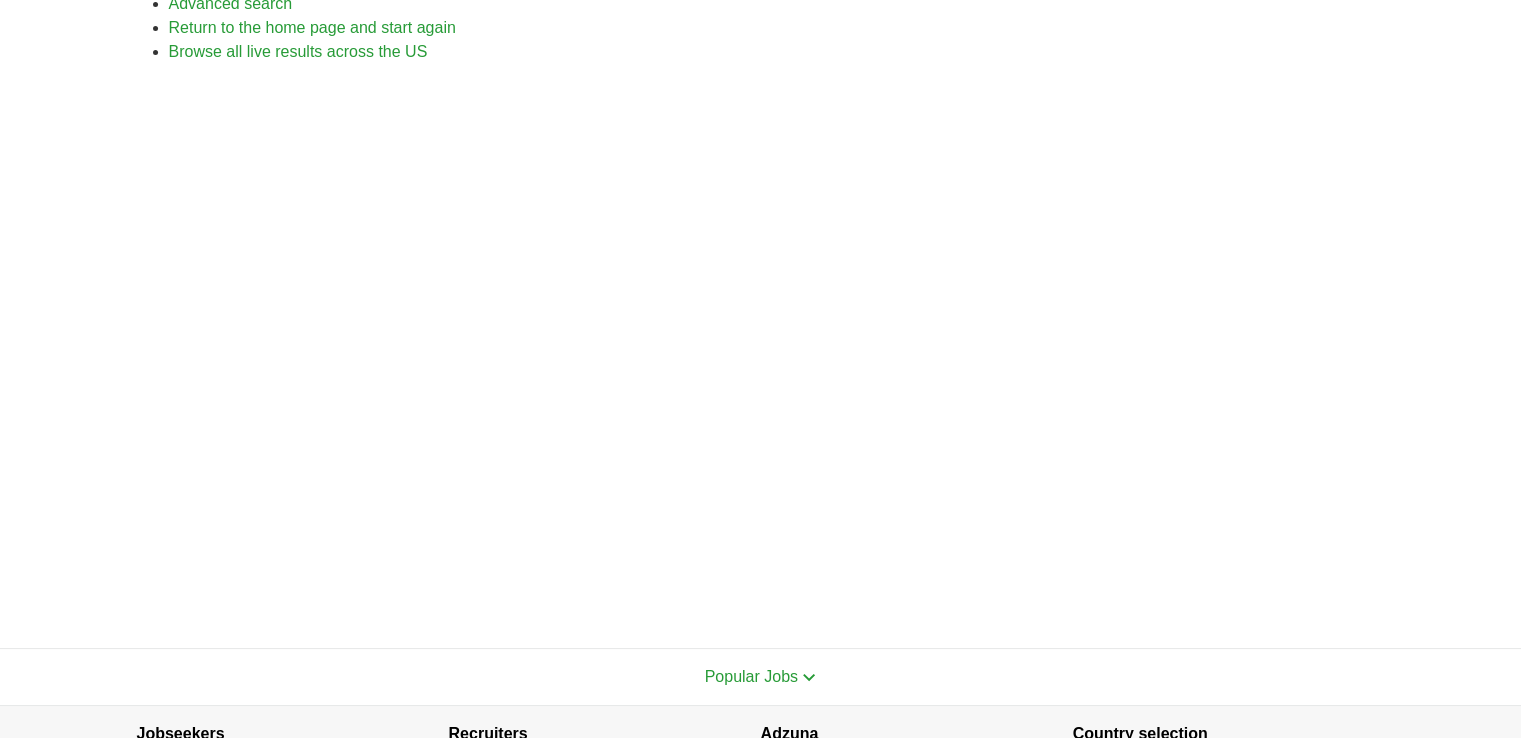 scroll, scrollTop: 300, scrollLeft: 0, axis: vertical 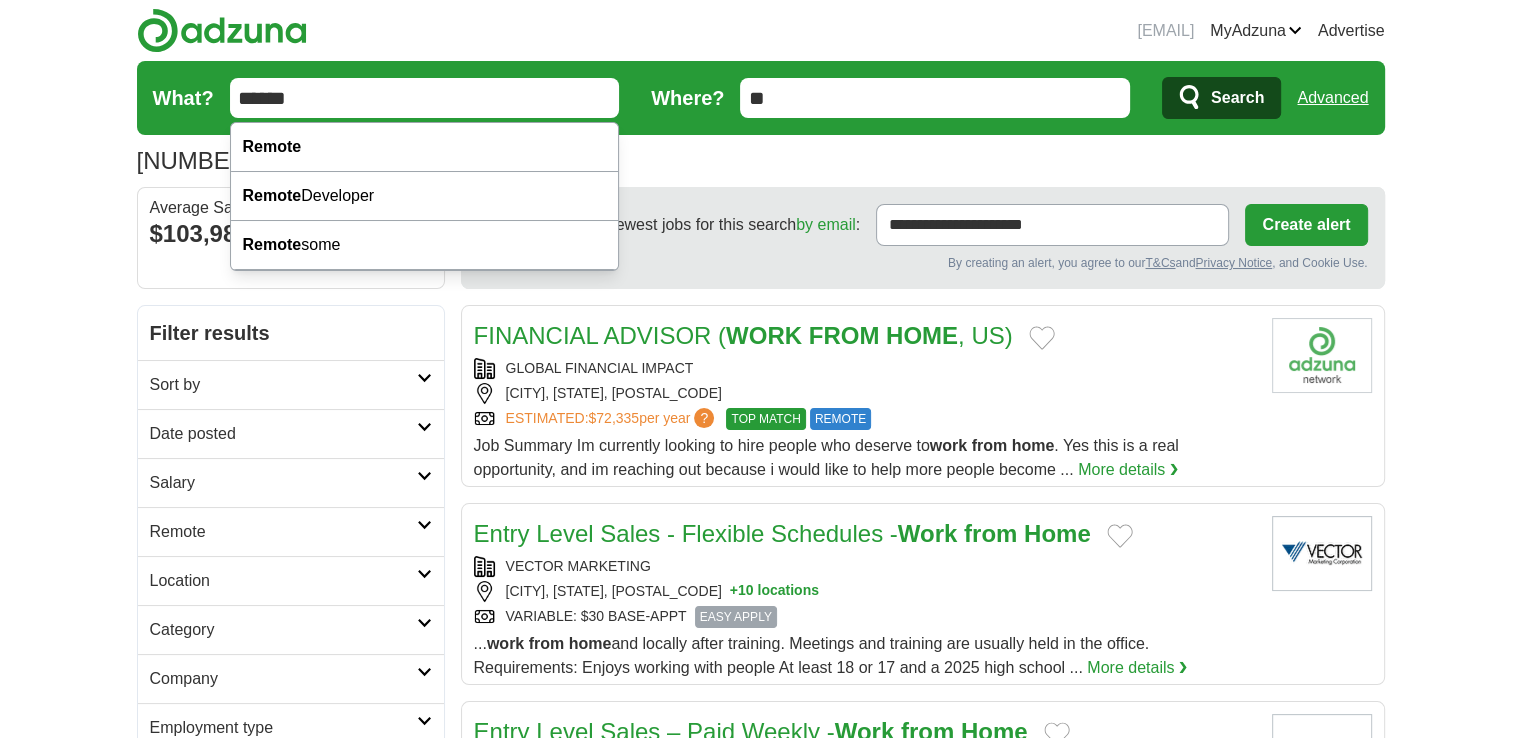 click on "******" at bounding box center (425, 98) 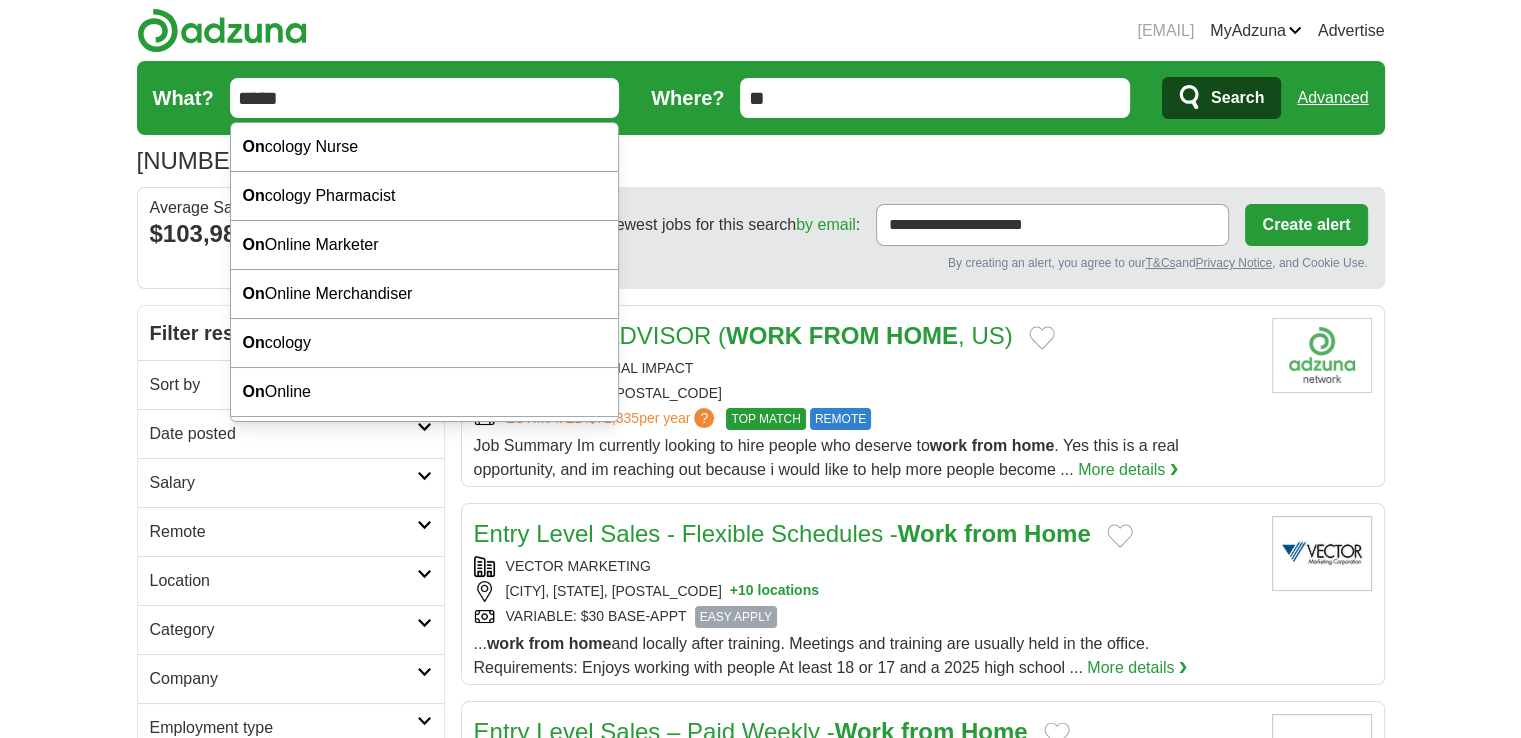 type on "******" 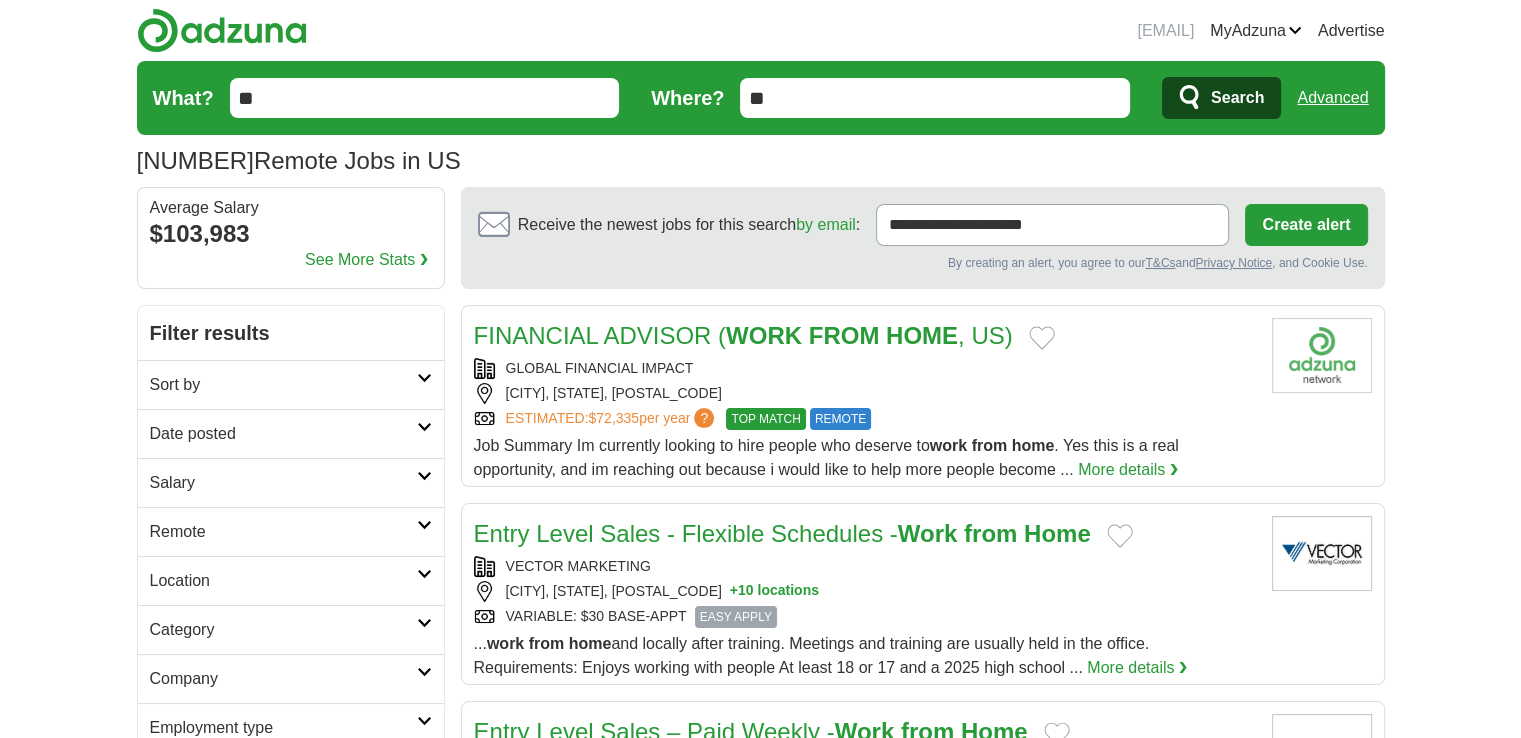 type on "*" 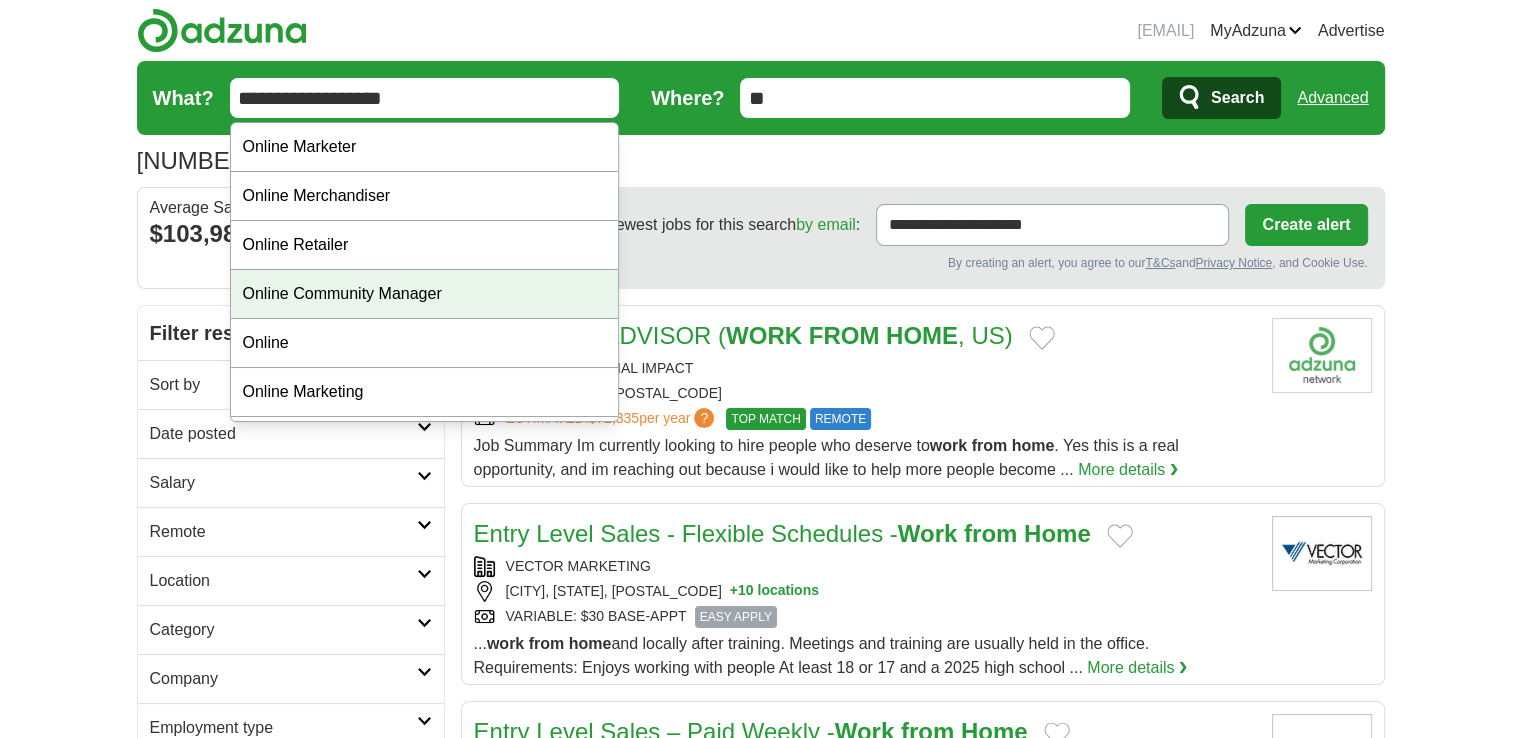 click on "Online Community Manager" at bounding box center (425, 294) 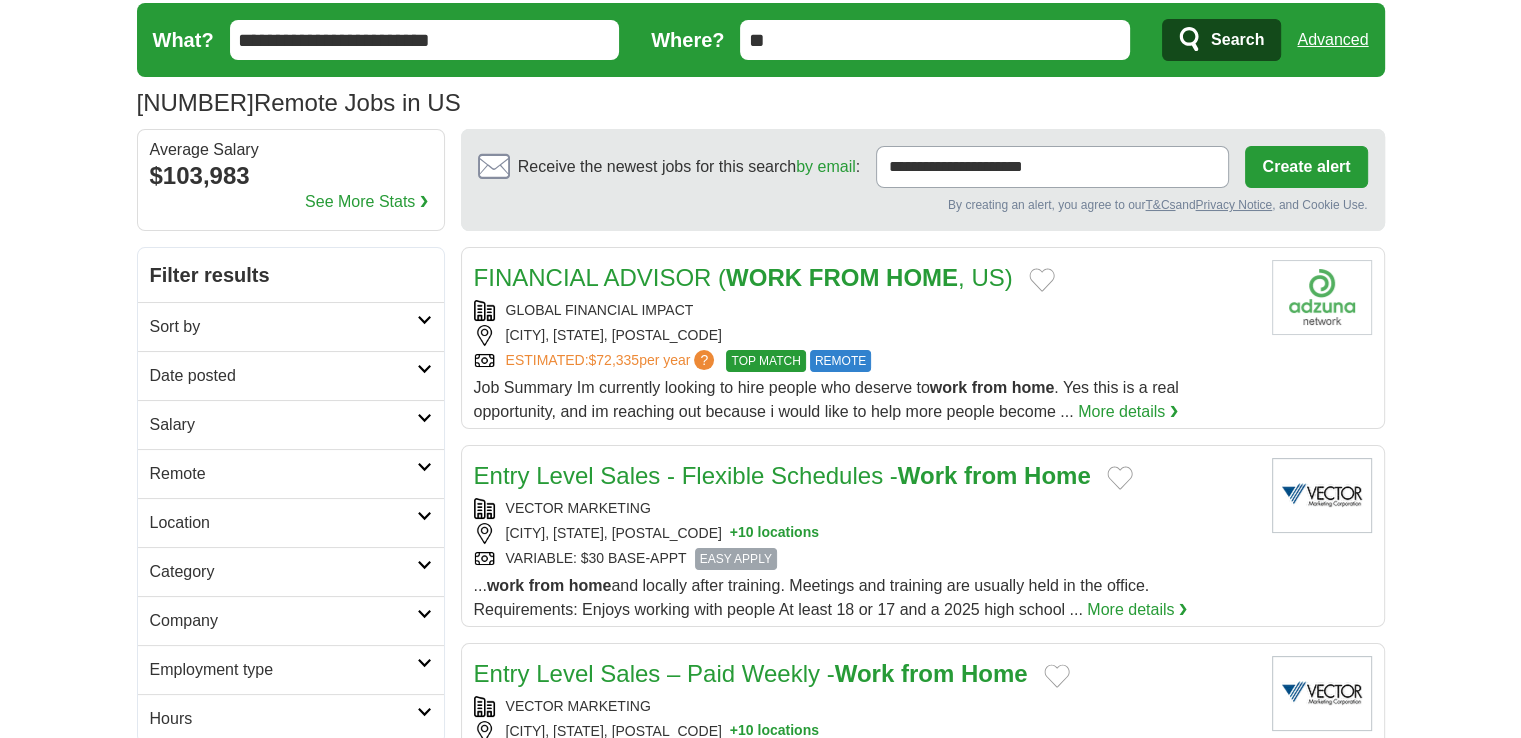 scroll, scrollTop: 0, scrollLeft: 0, axis: both 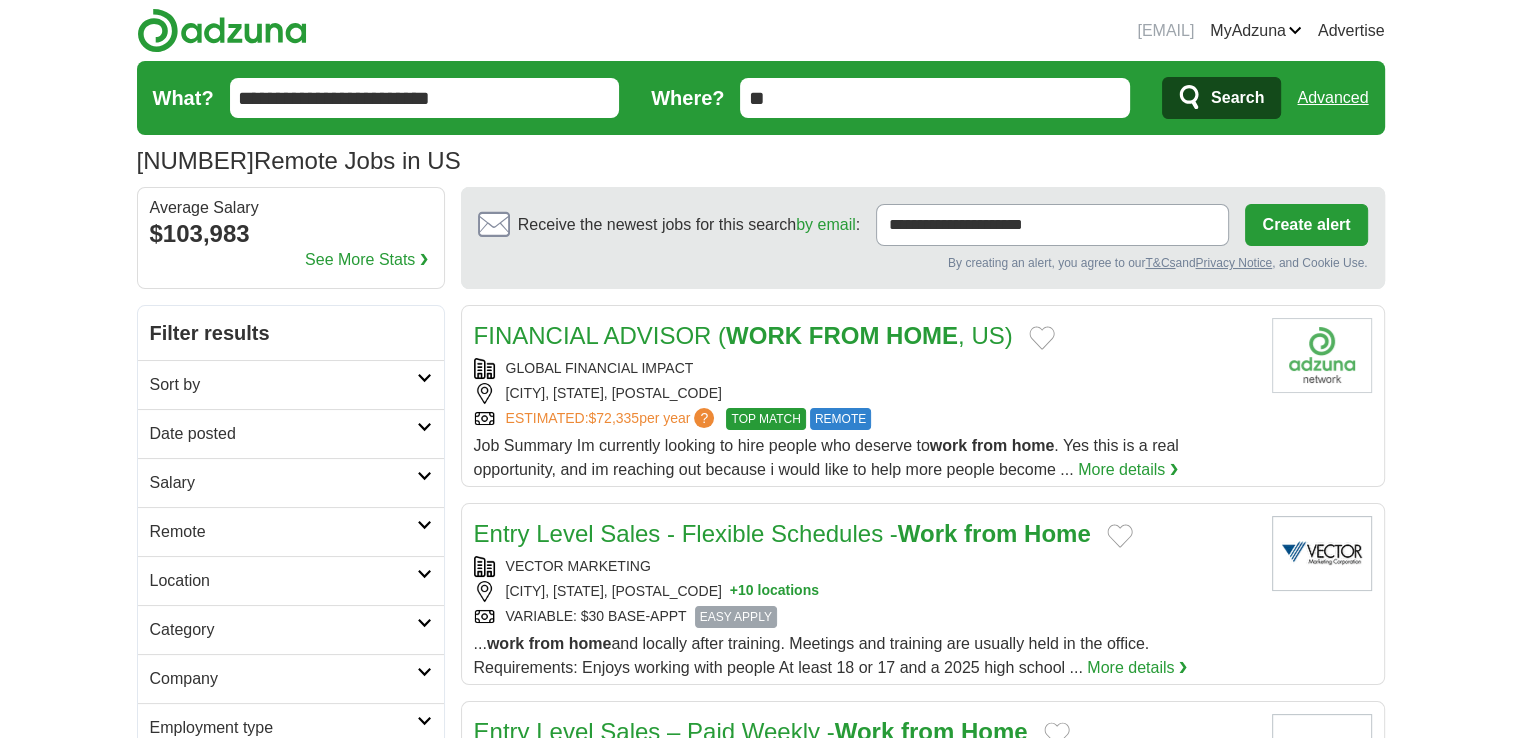 click on "Search" at bounding box center [1237, 98] 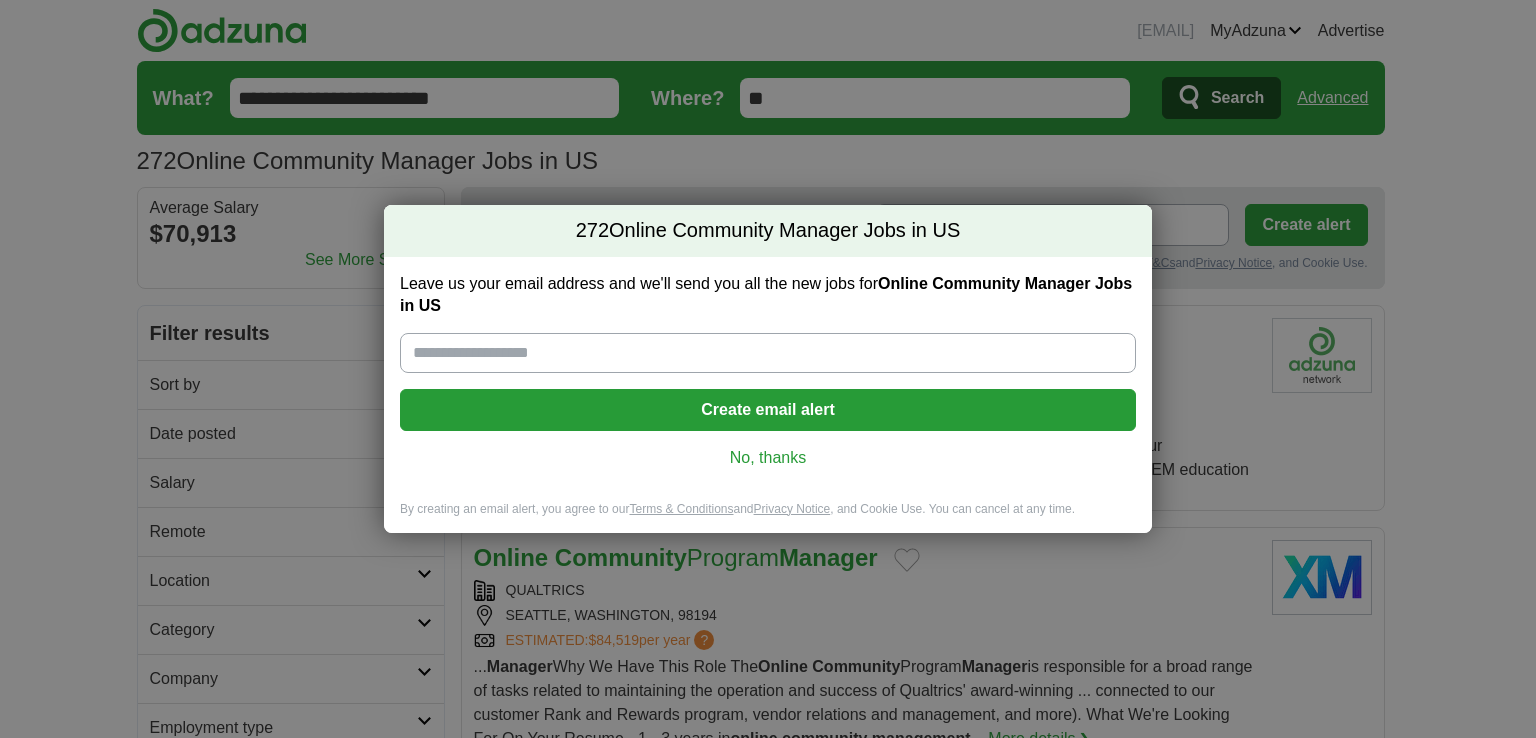 scroll, scrollTop: 0, scrollLeft: 0, axis: both 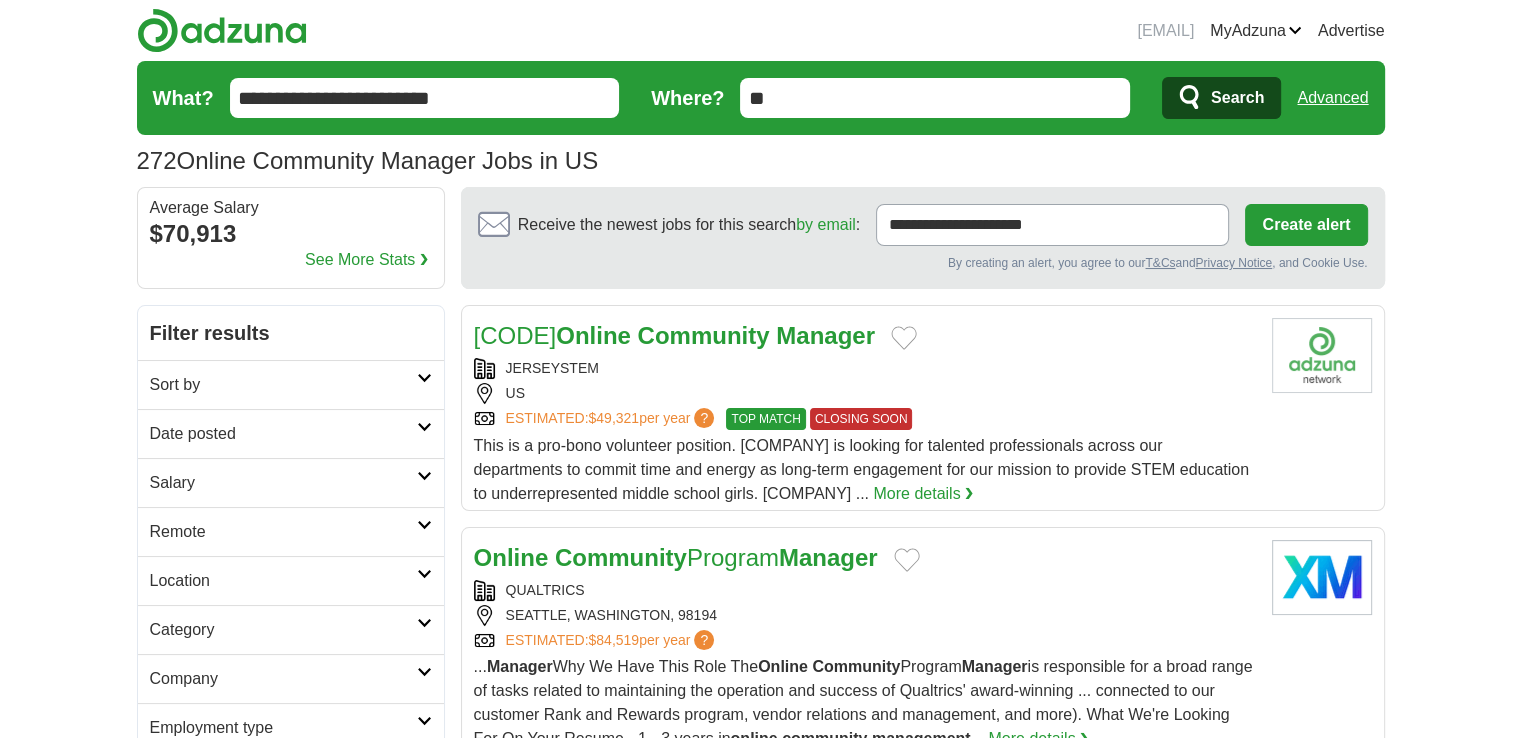 click on "**********" at bounding box center [425, 98] 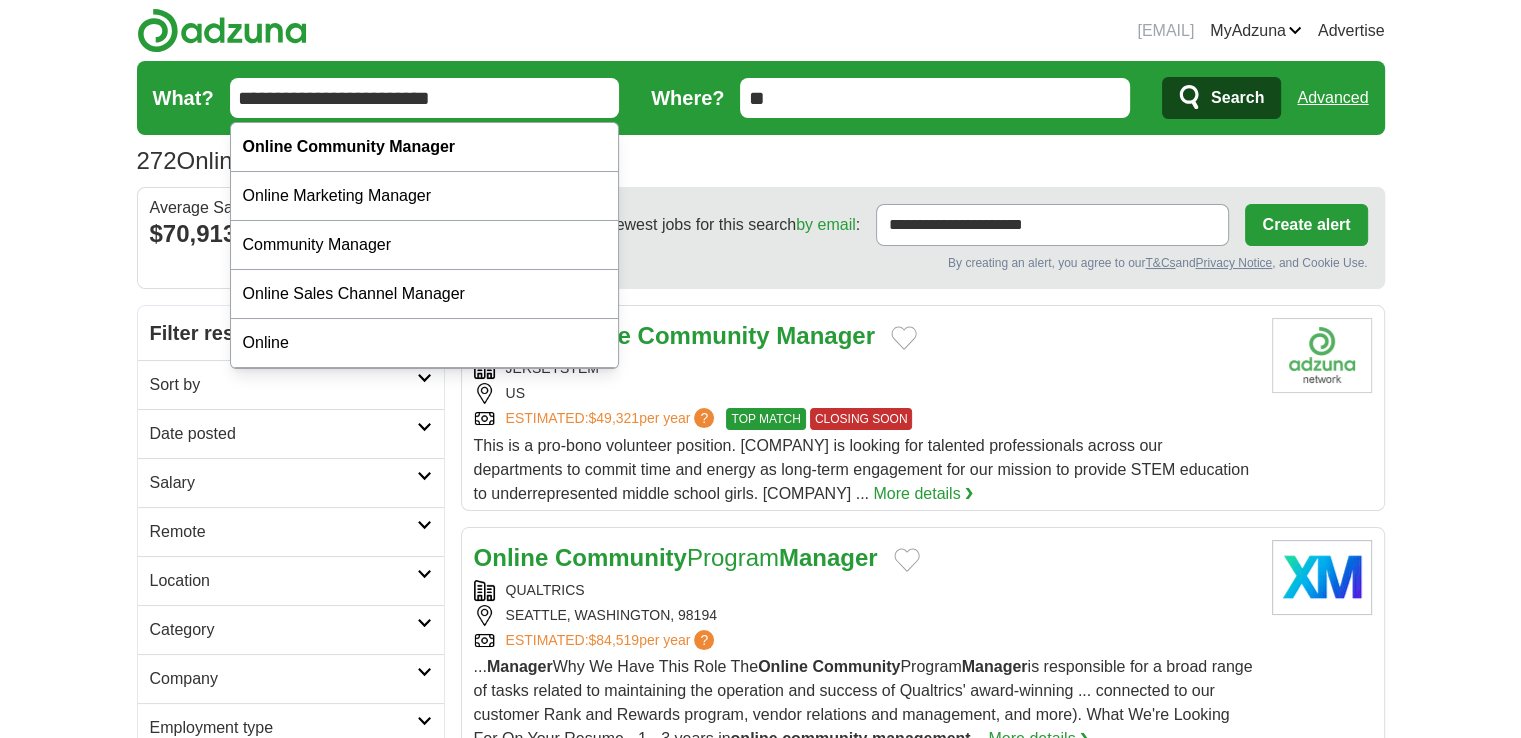drag, startPoint x: 496, startPoint y: 88, endPoint x: 248, endPoint y: 95, distance: 248.09877 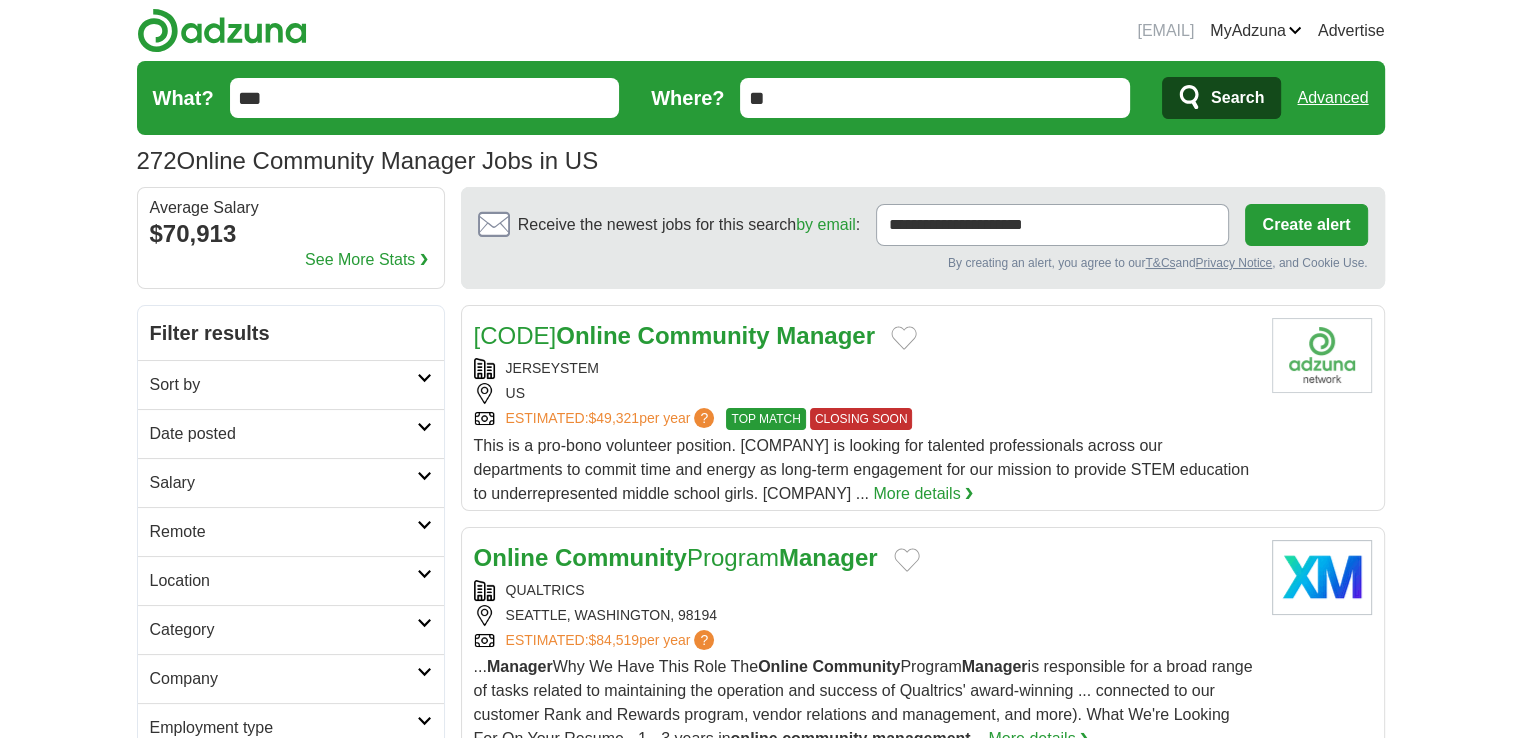 type on "***" 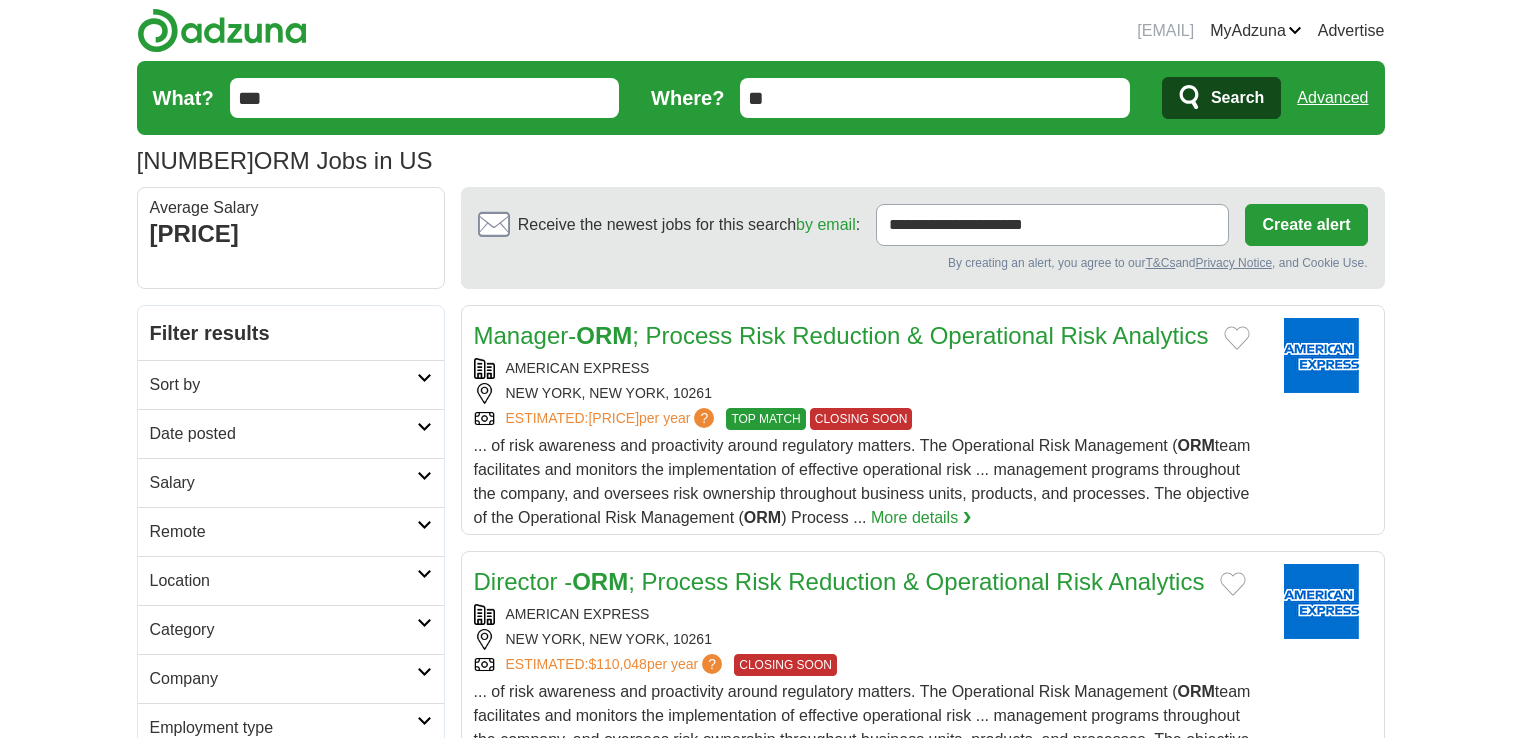 scroll, scrollTop: 0, scrollLeft: 0, axis: both 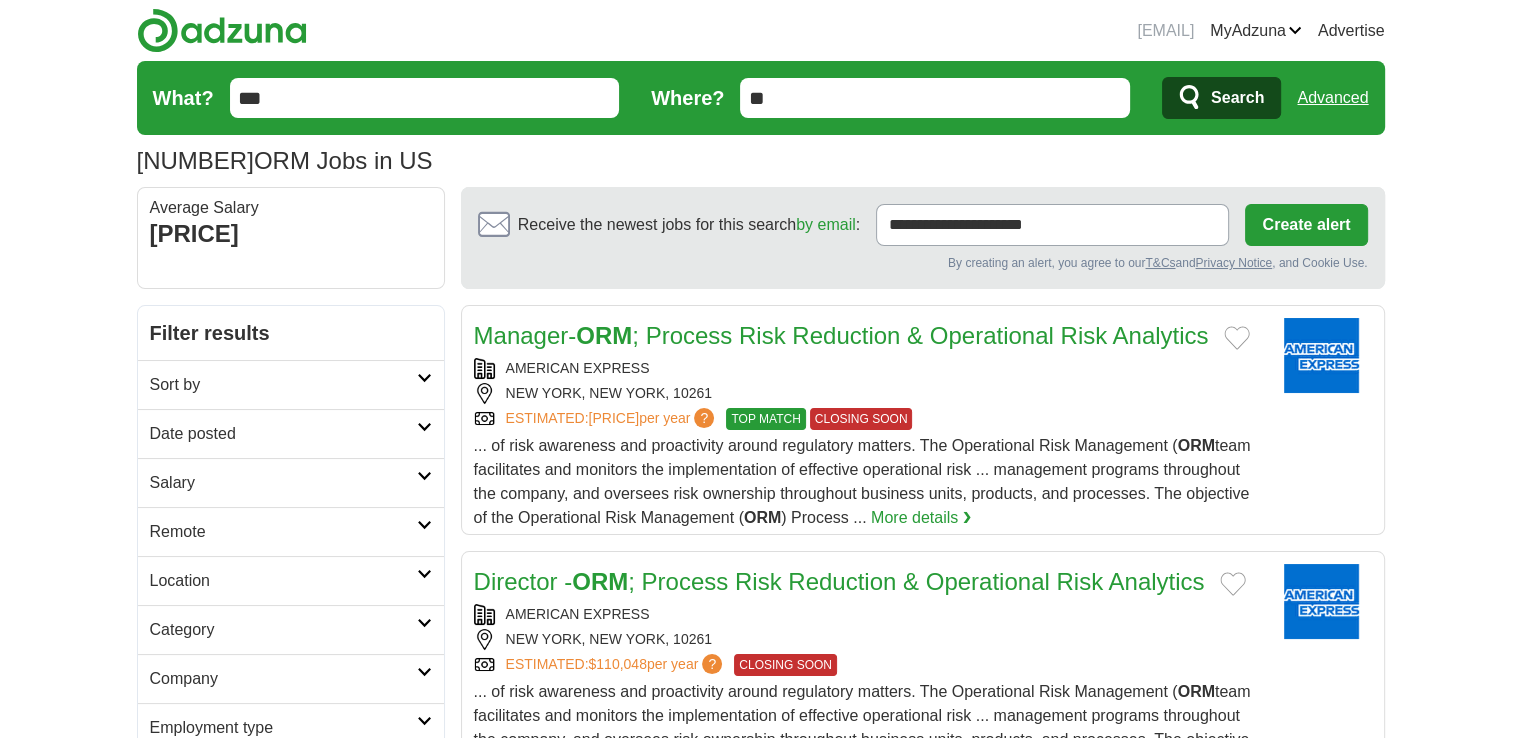 click on "Logout" at bounding box center (0, 0) 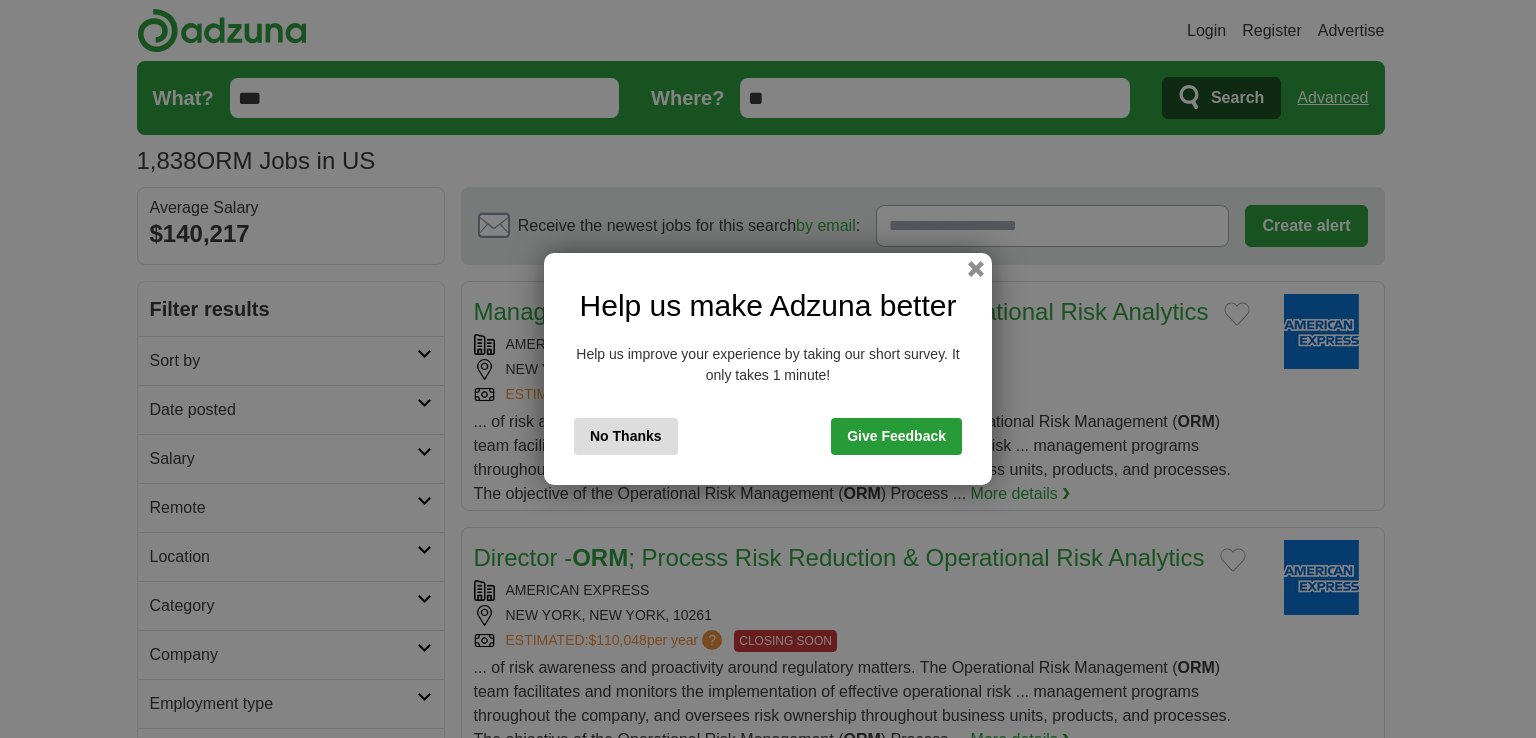 scroll, scrollTop: 0, scrollLeft: 0, axis: both 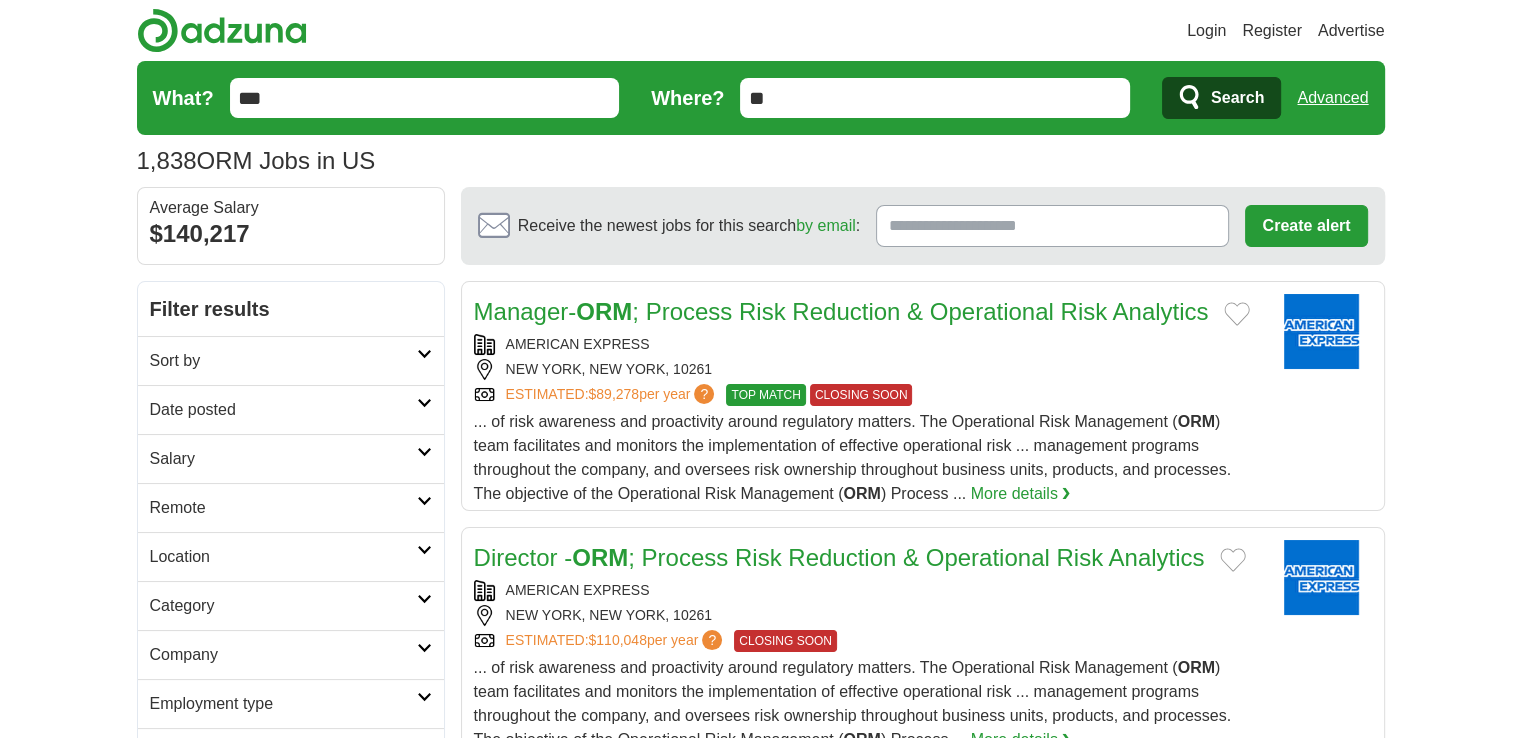 click on "Remote" at bounding box center [283, 508] 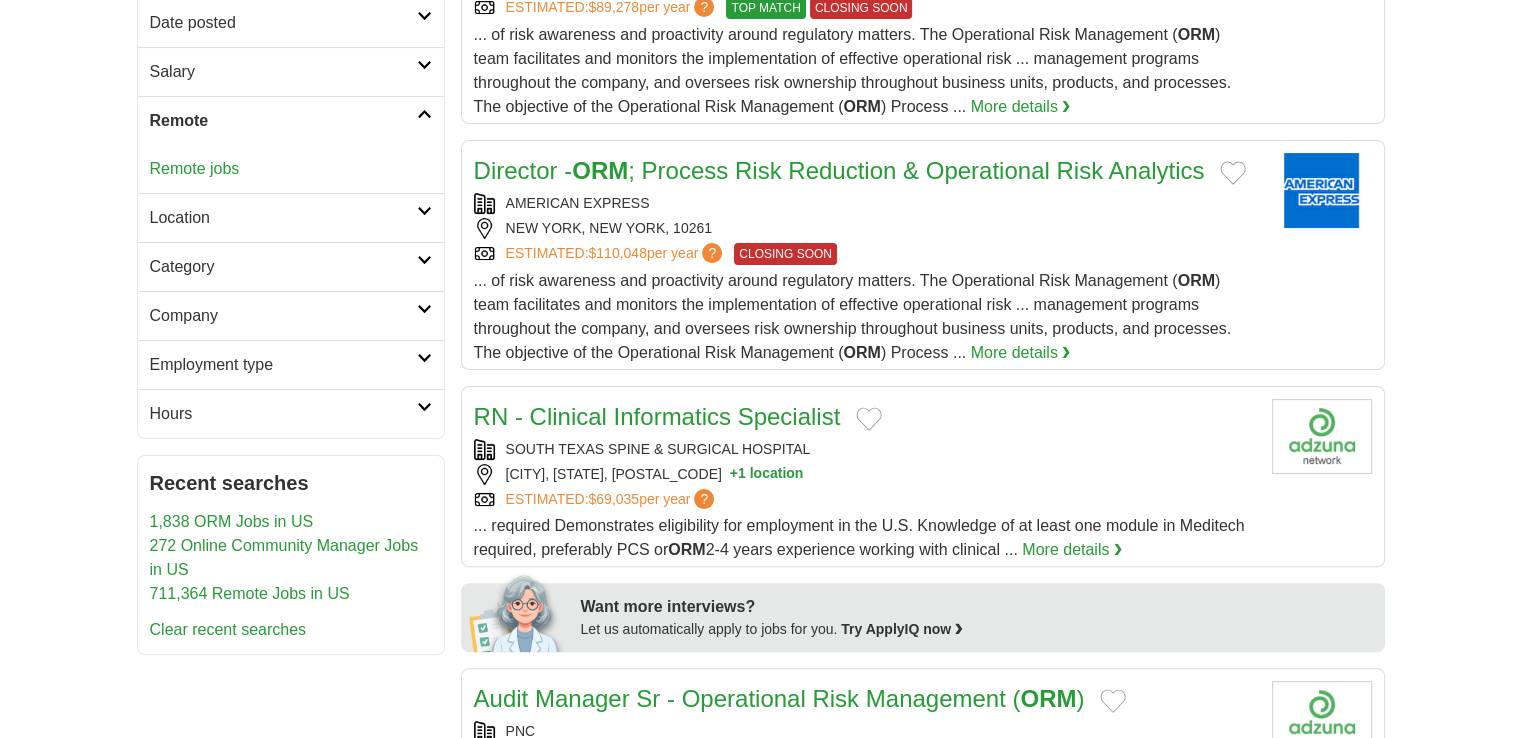 scroll, scrollTop: 400, scrollLeft: 0, axis: vertical 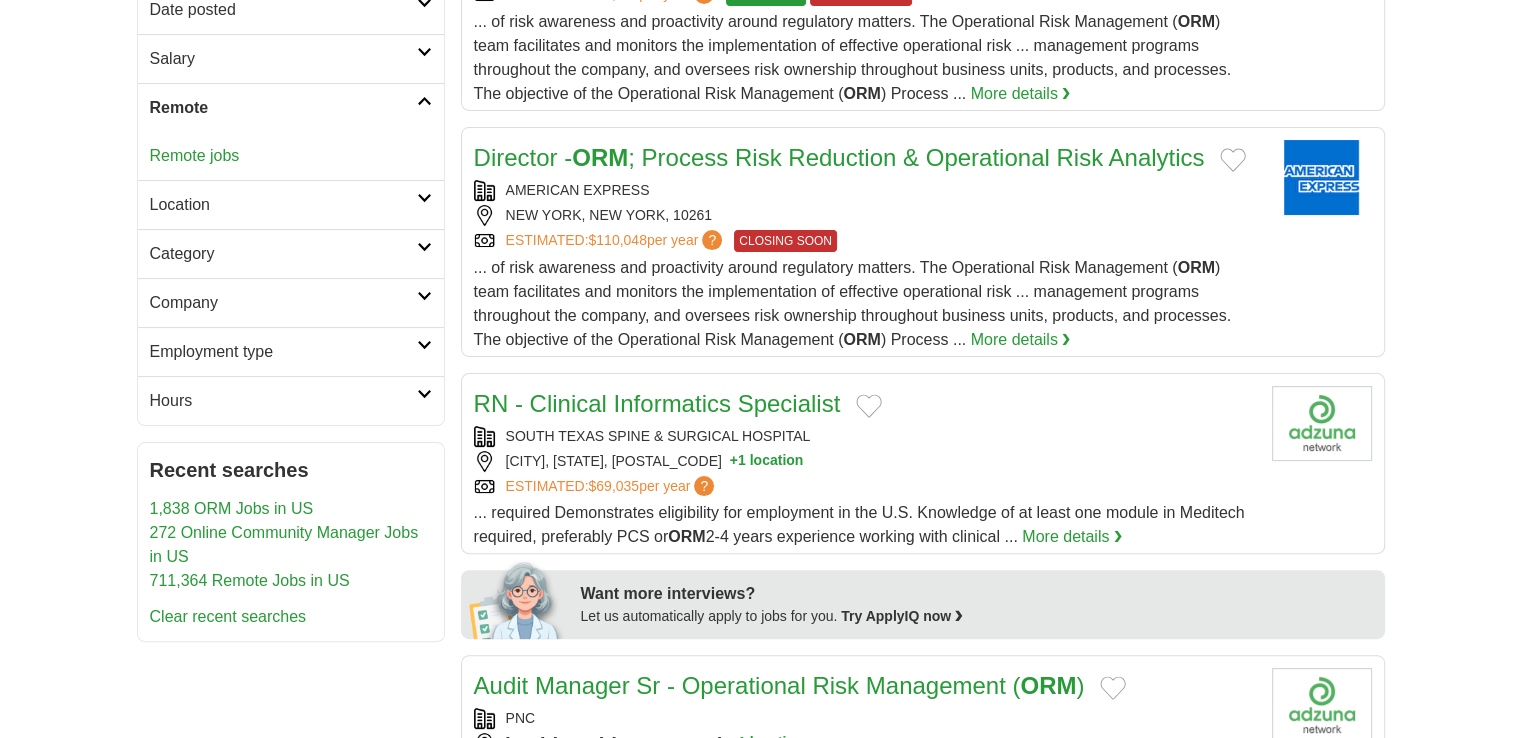 click on "Company" at bounding box center (283, 303) 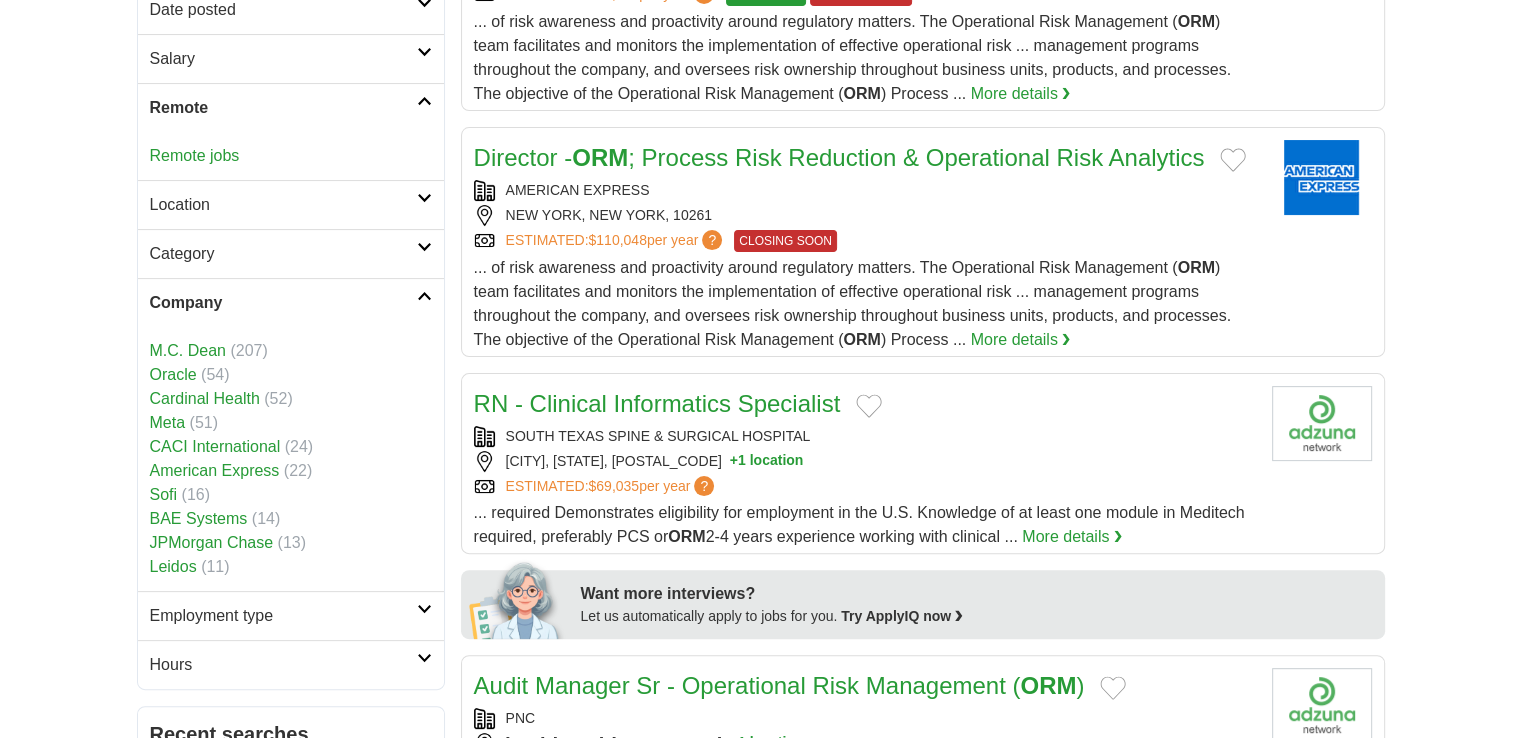 click on "Company" at bounding box center [283, 303] 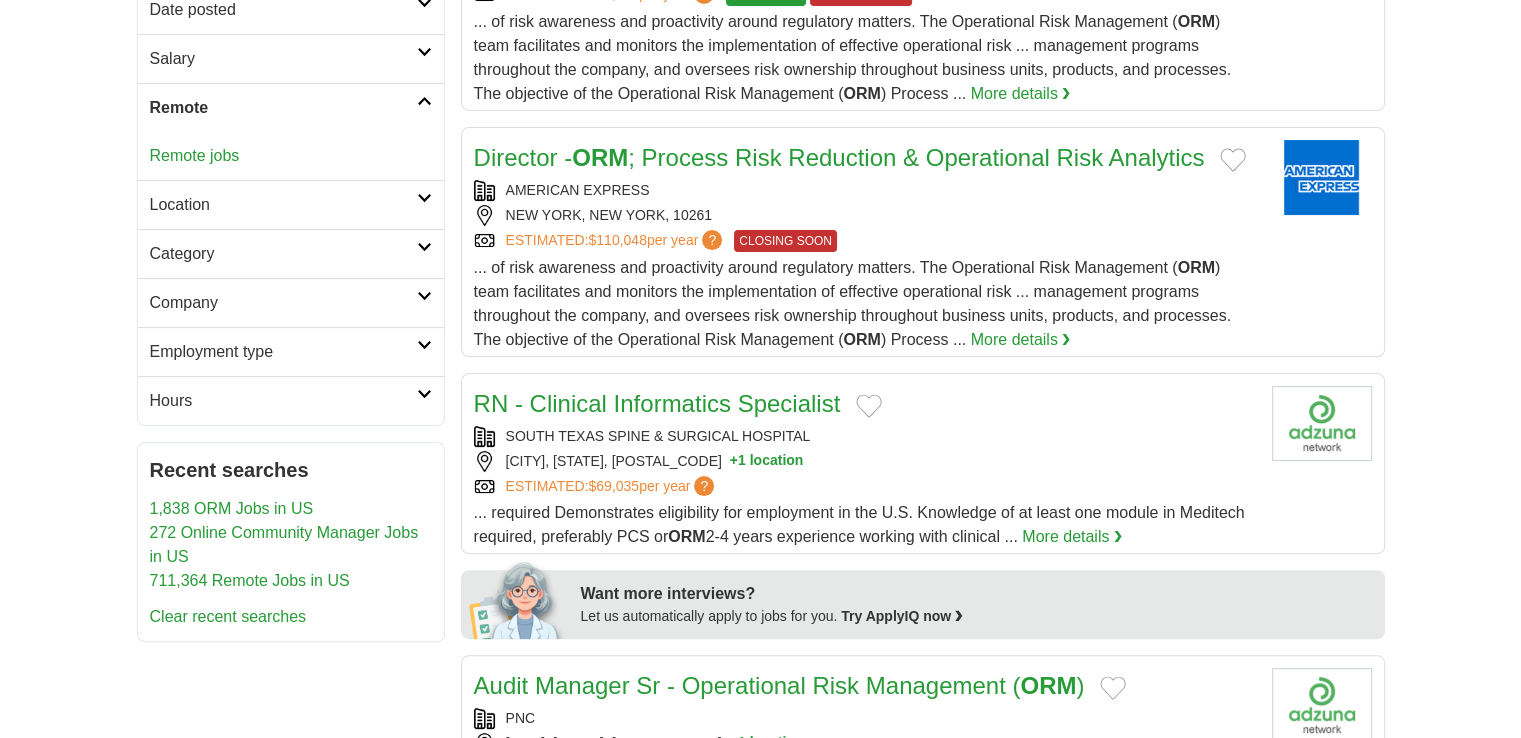 click on "Employment type" at bounding box center [283, 352] 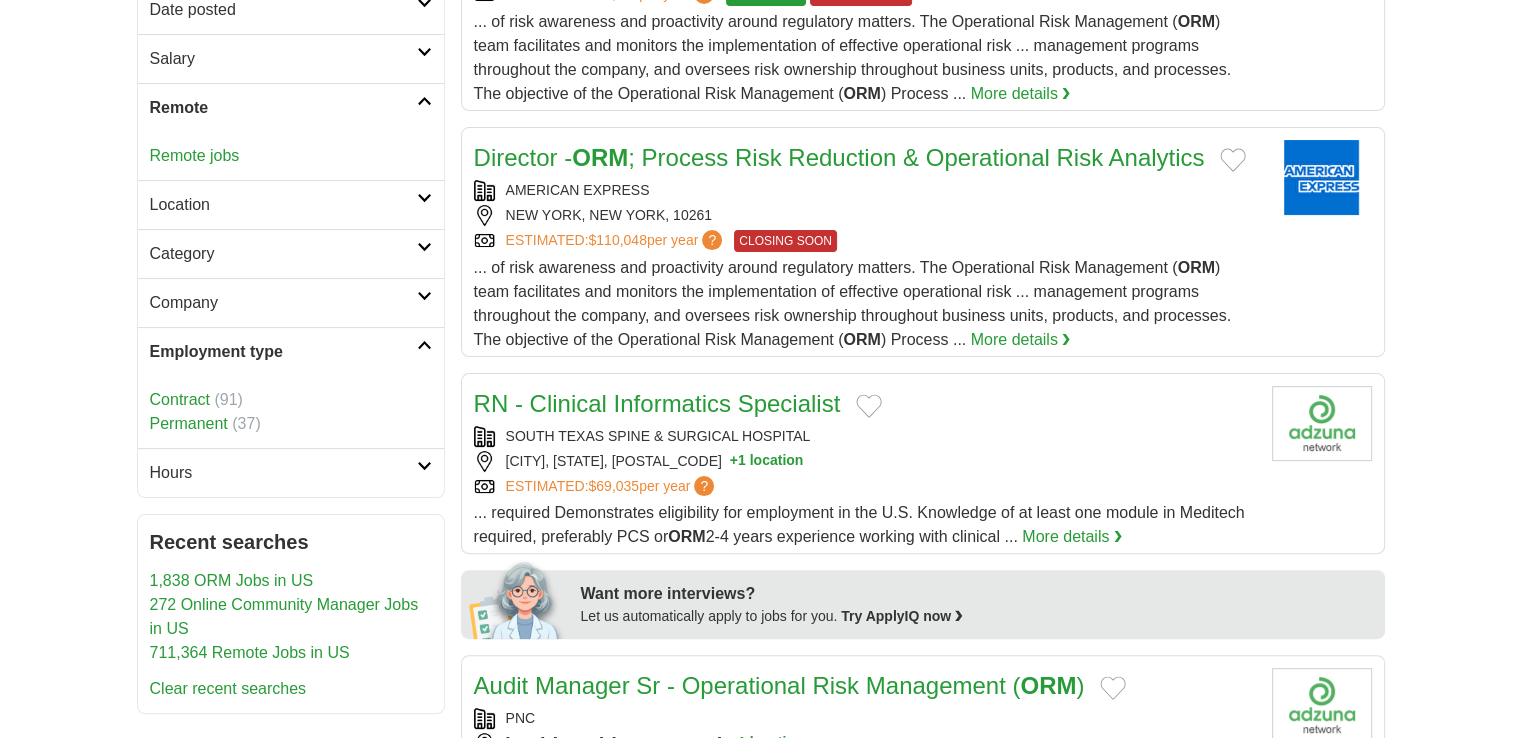 click on "Employment type" at bounding box center [283, 352] 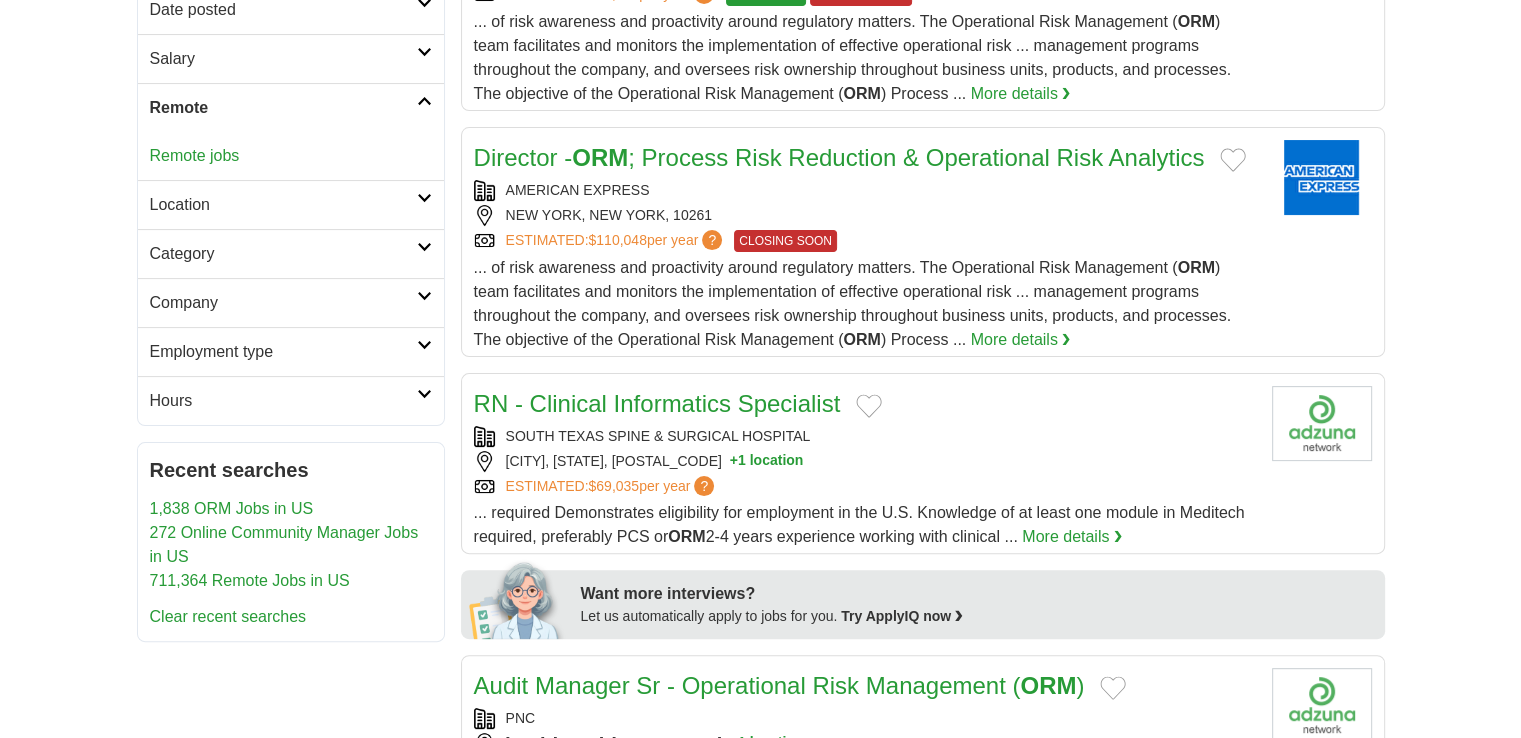 click on "Hours" at bounding box center (283, 401) 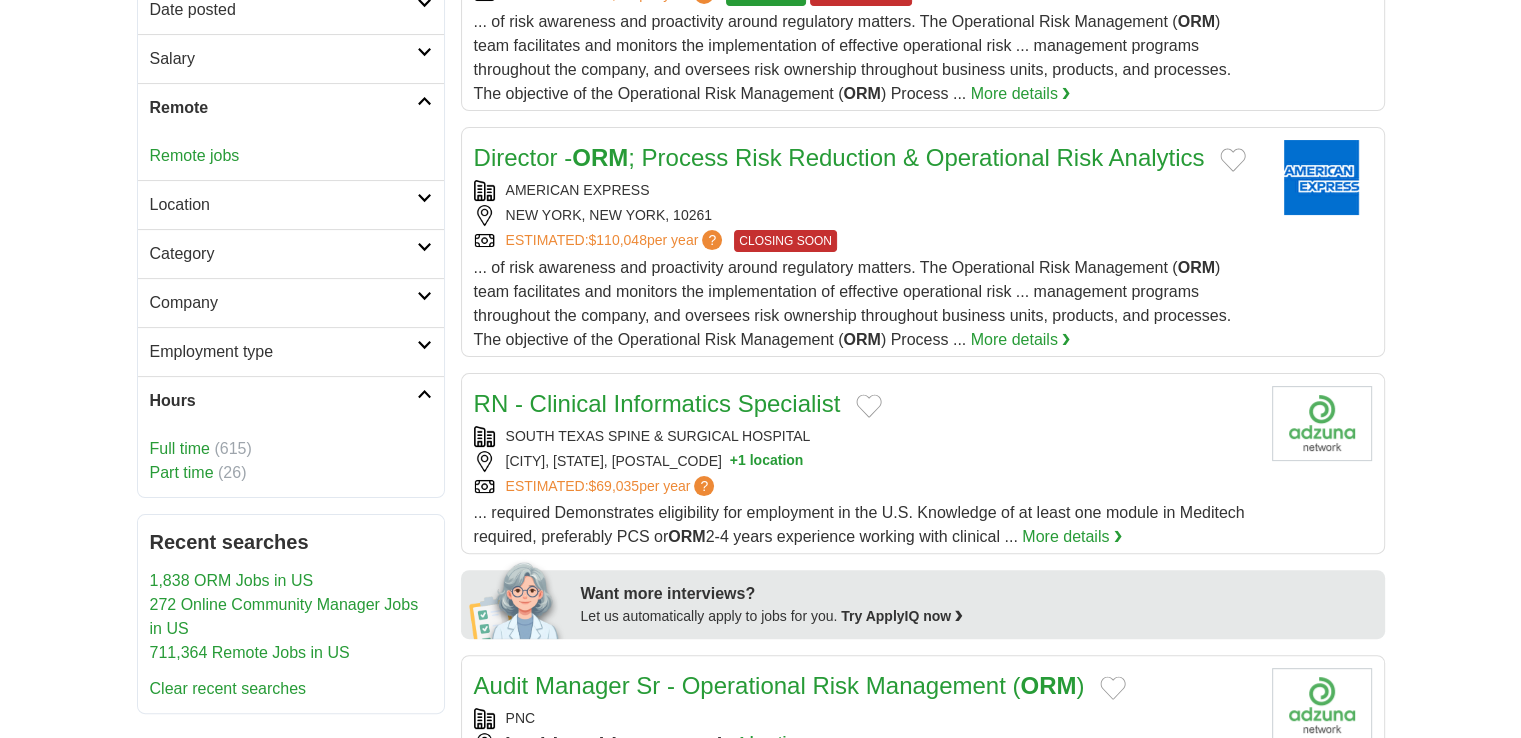 click on "Part time" at bounding box center (182, 472) 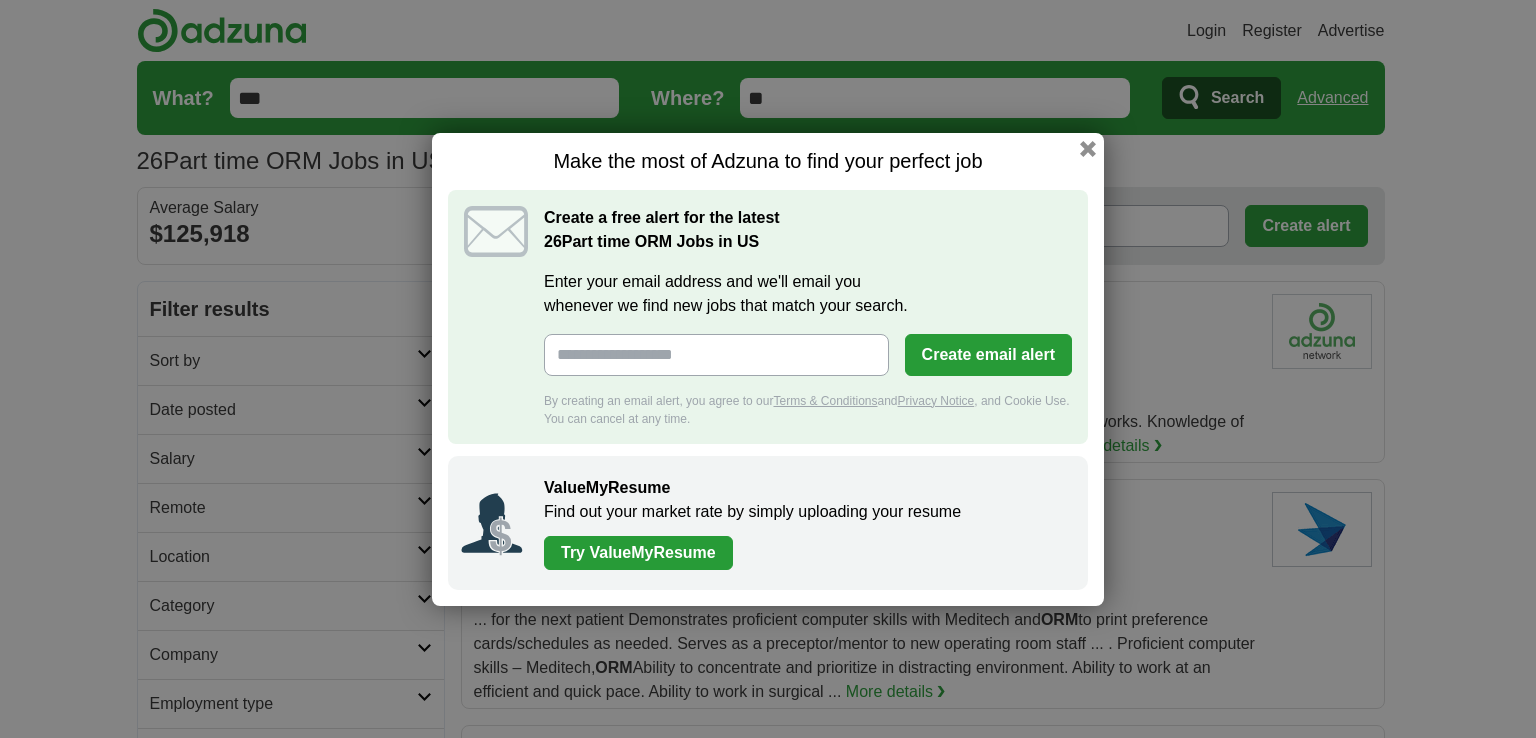 scroll, scrollTop: 0, scrollLeft: 0, axis: both 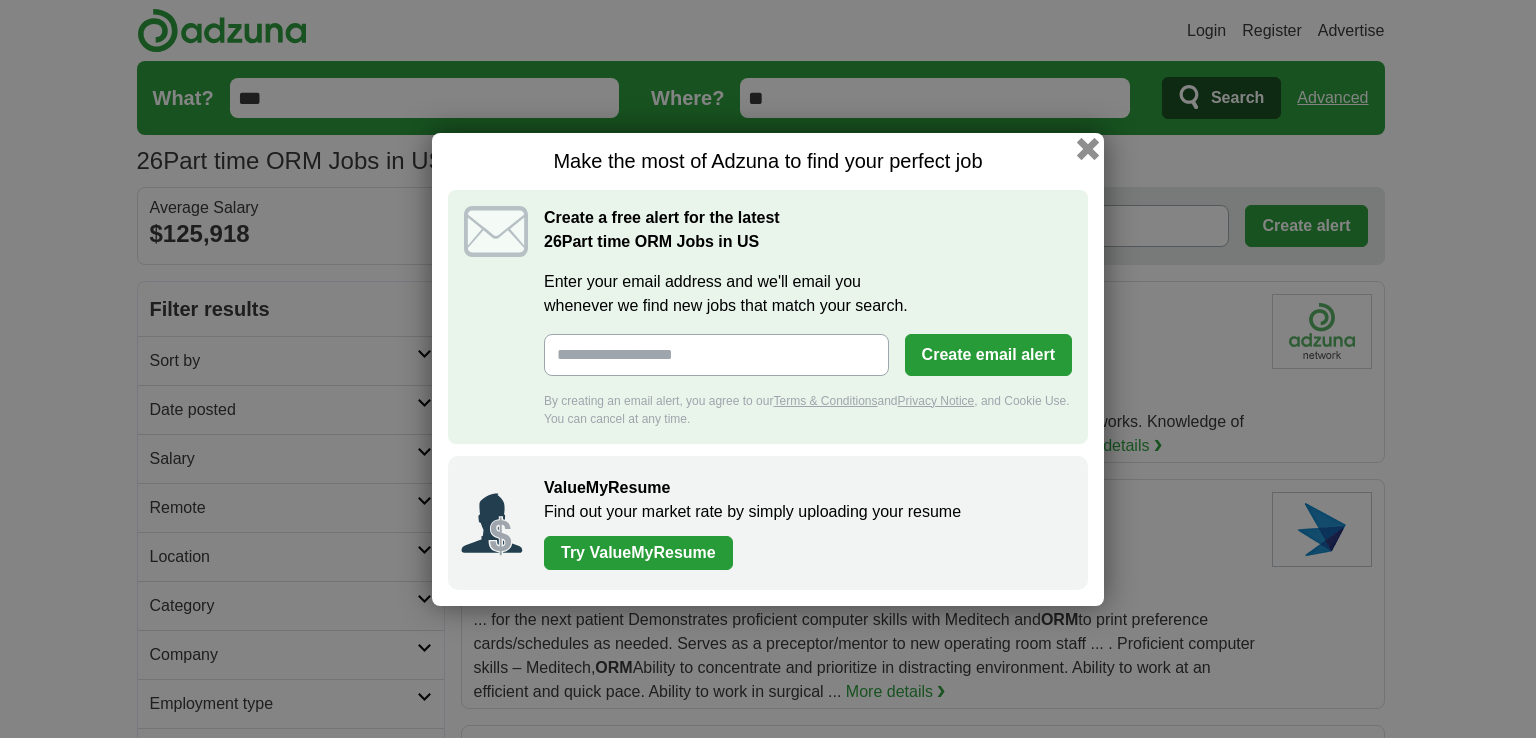 click at bounding box center [1088, 148] 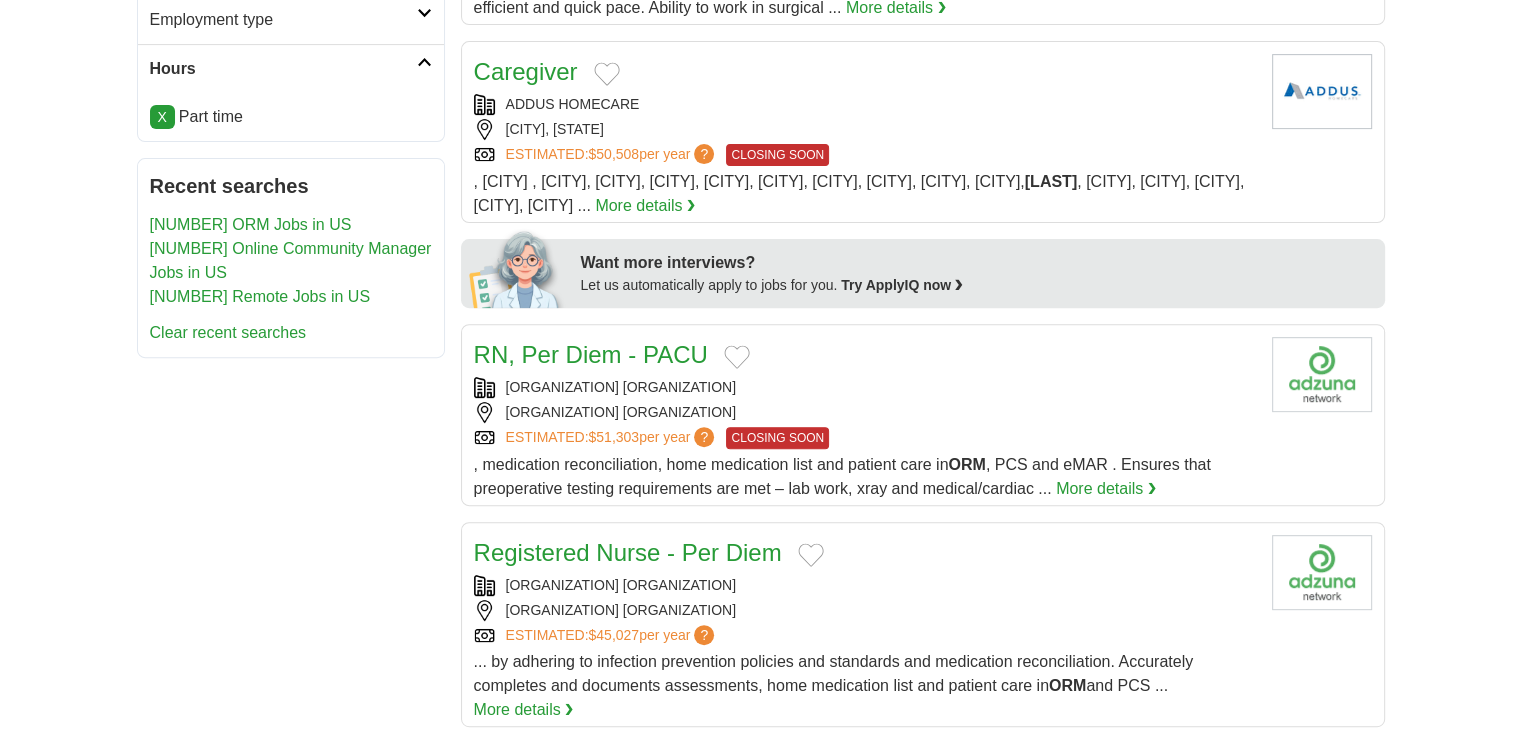 scroll, scrollTop: 700, scrollLeft: 0, axis: vertical 